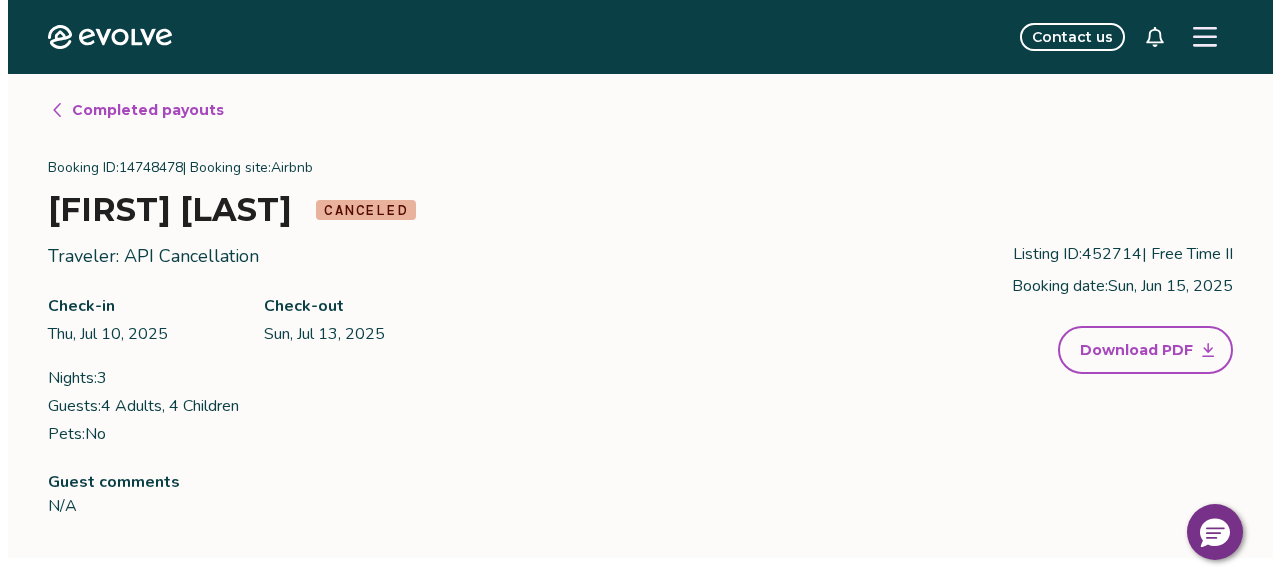 scroll, scrollTop: 0, scrollLeft: 0, axis: both 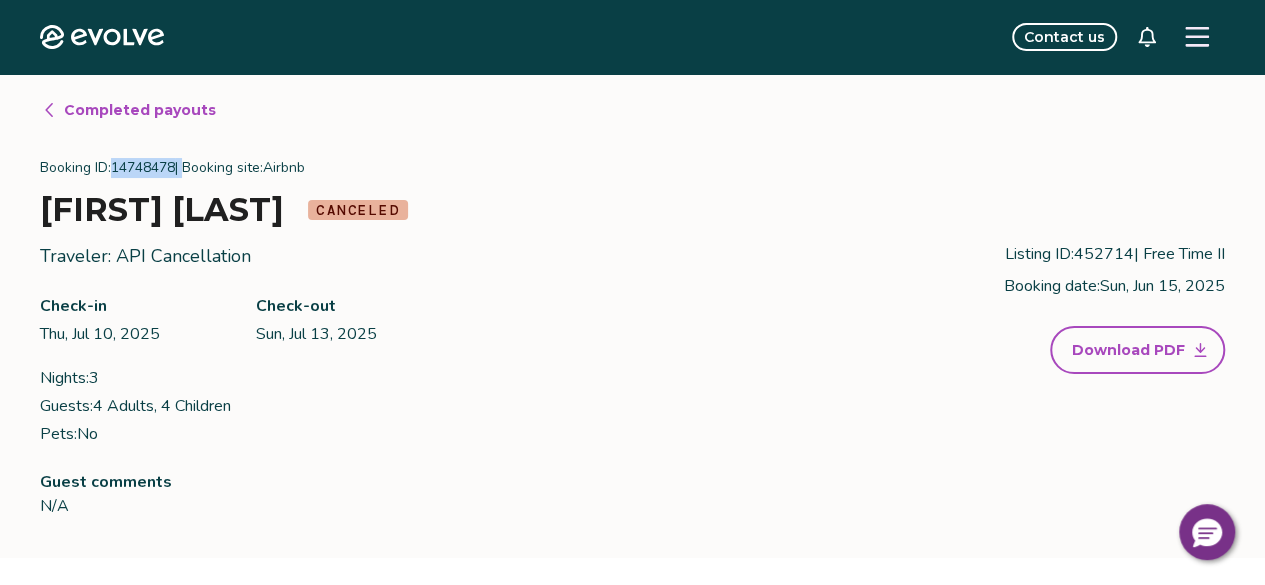 click 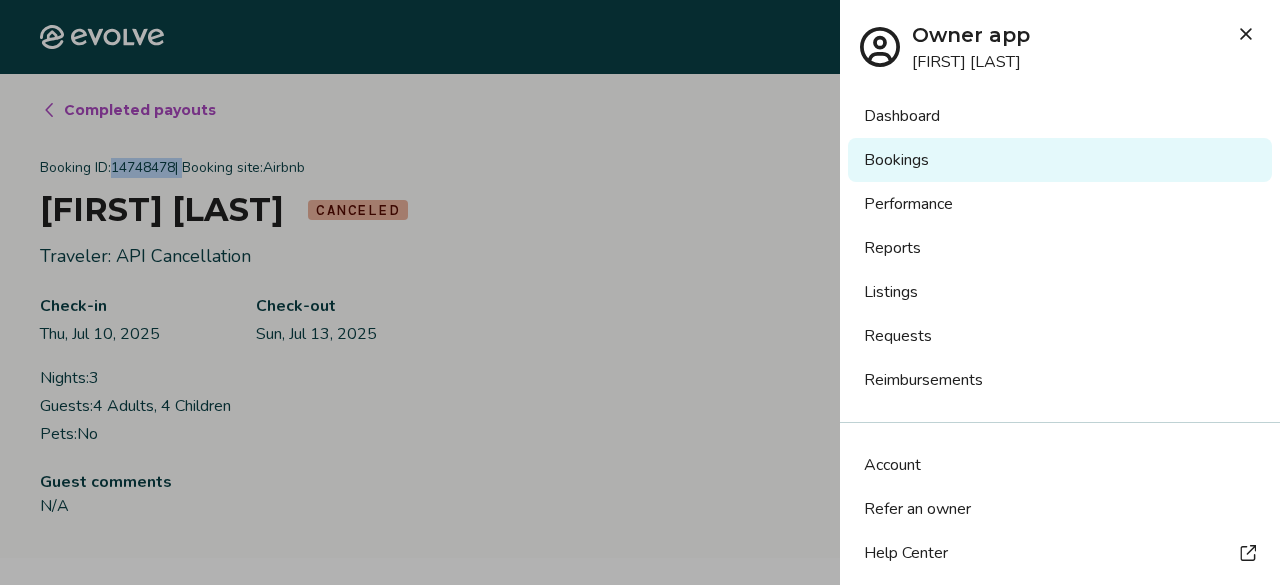 scroll, scrollTop: 138, scrollLeft: 0, axis: vertical 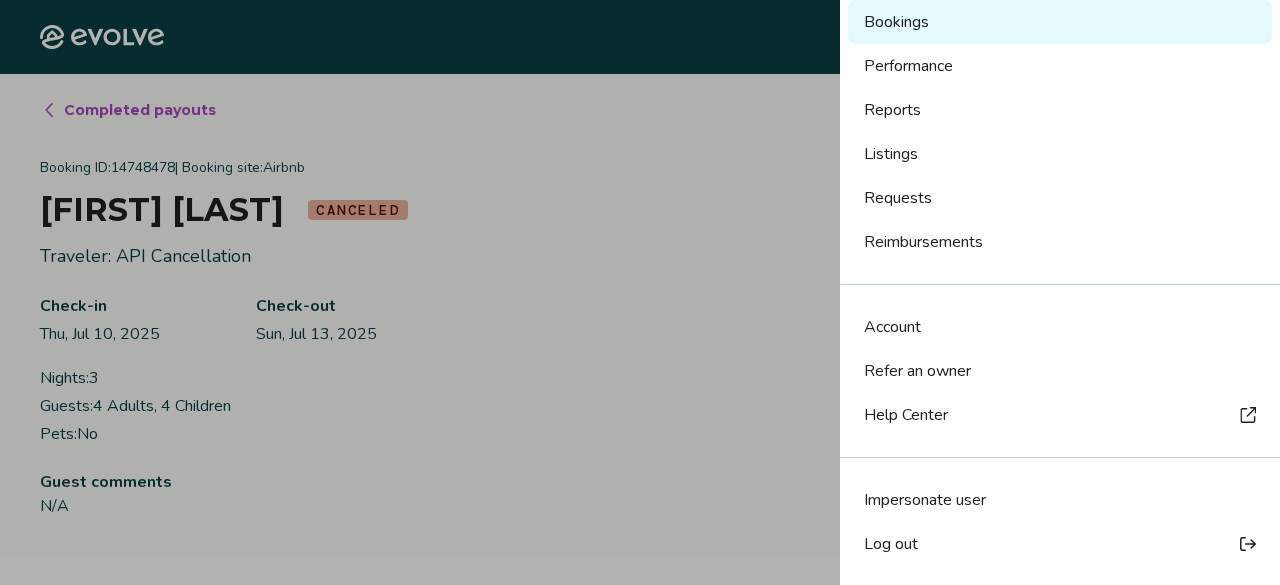 click on "Log out" at bounding box center (891, 544) 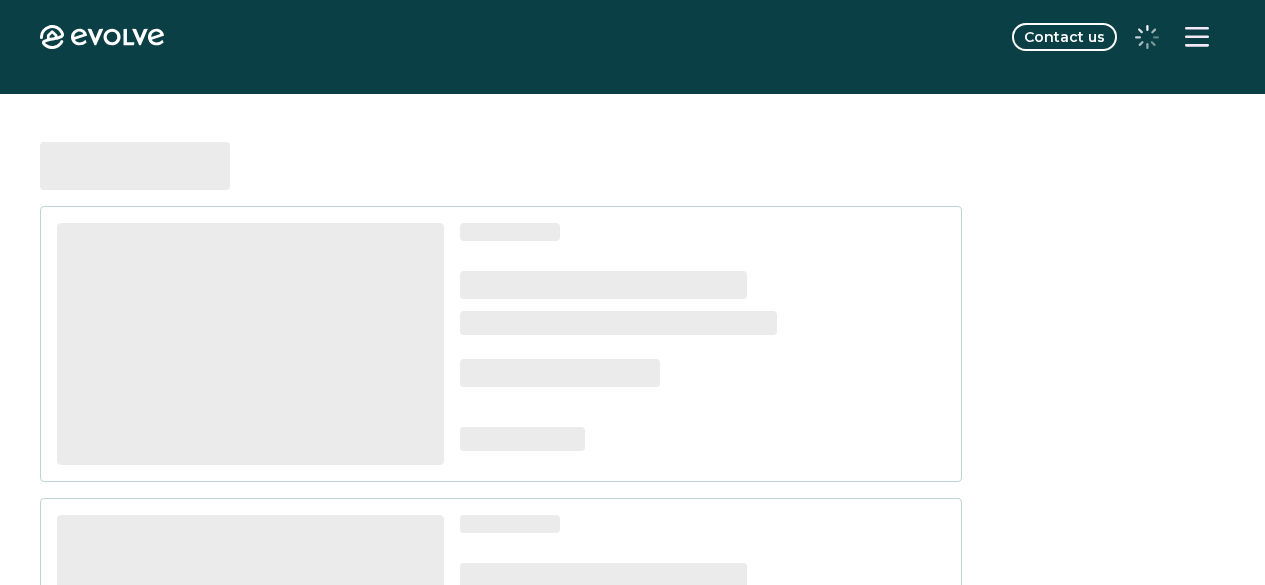scroll, scrollTop: 0, scrollLeft: 0, axis: both 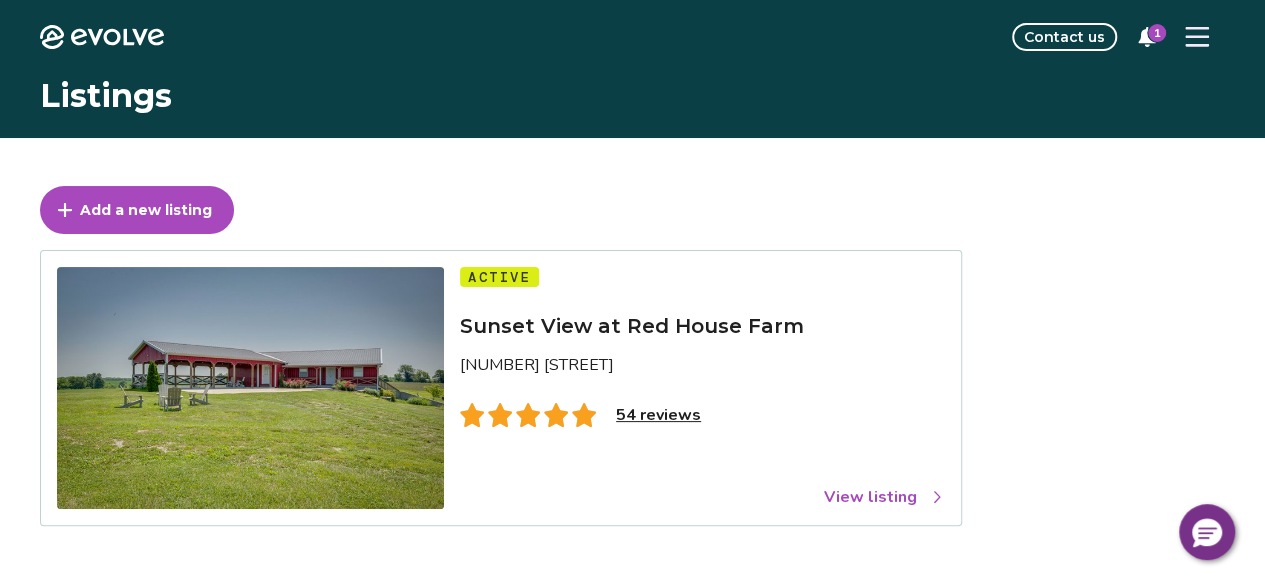 click on "View listing" at bounding box center (884, 497) 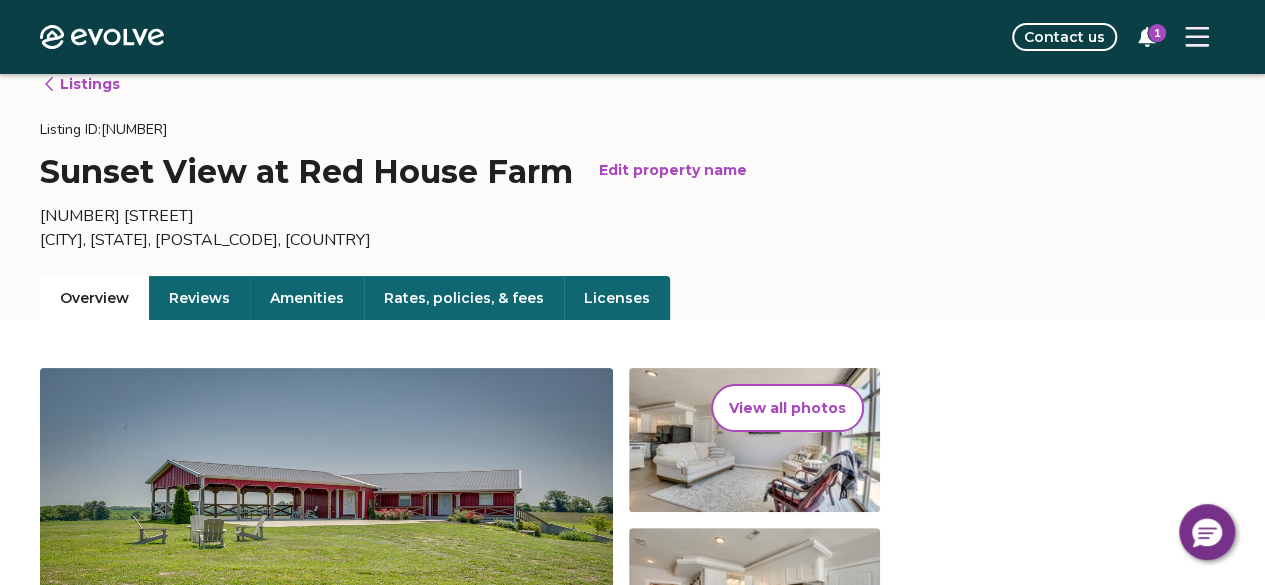 scroll, scrollTop: 16, scrollLeft: 0, axis: vertical 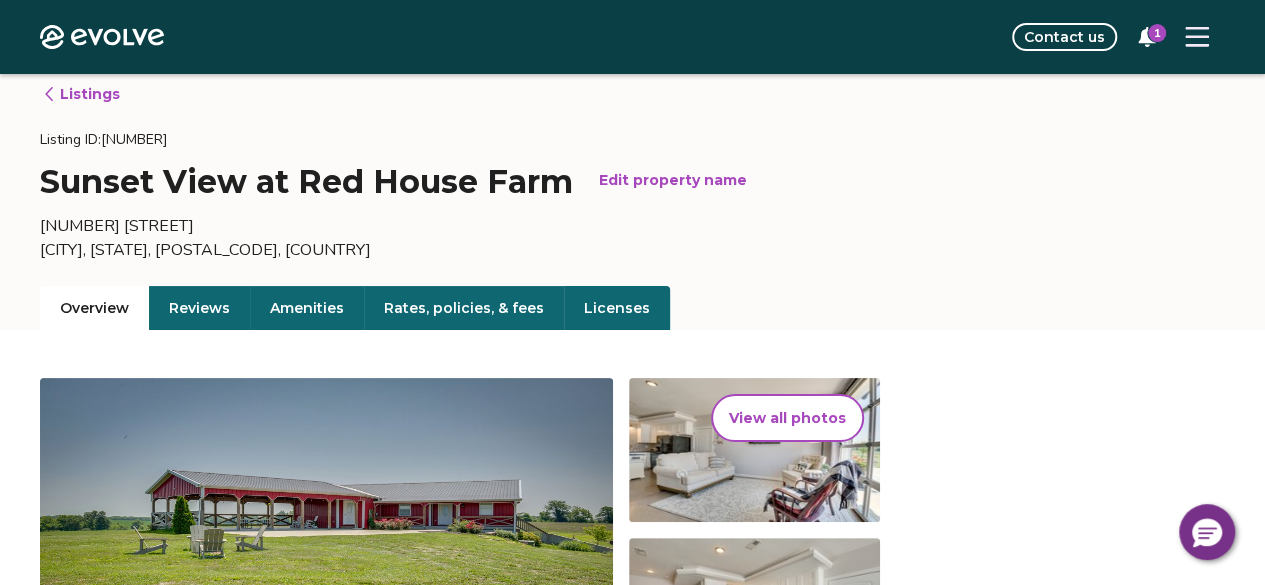 click on "Rates, policies, & fees" at bounding box center (464, 308) 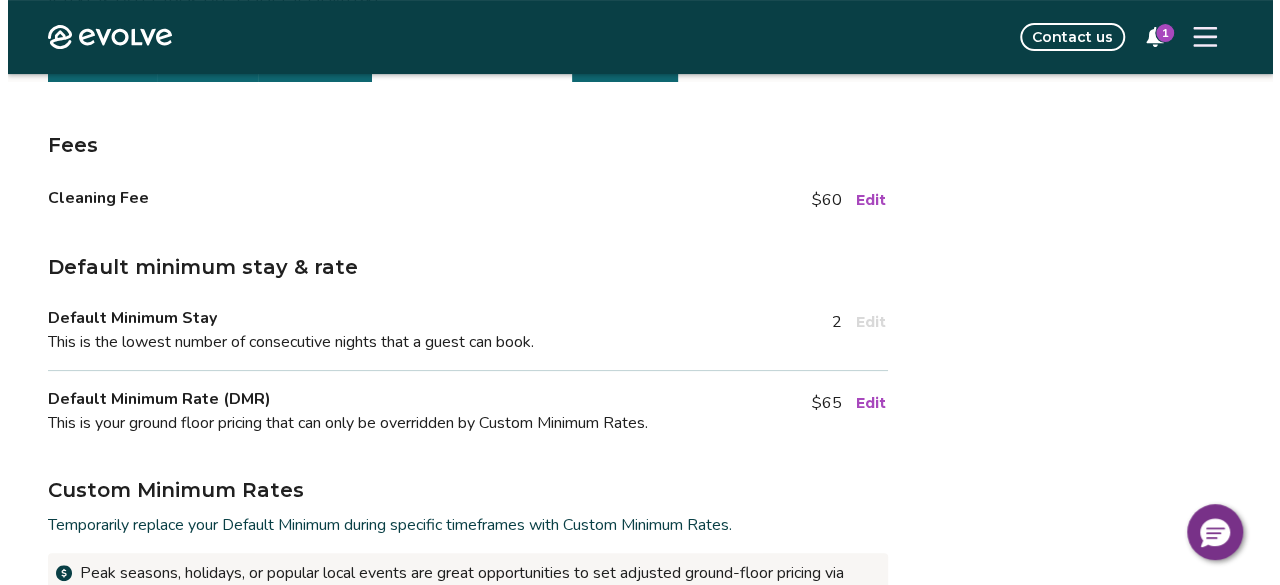 scroll, scrollTop: 0, scrollLeft: 0, axis: both 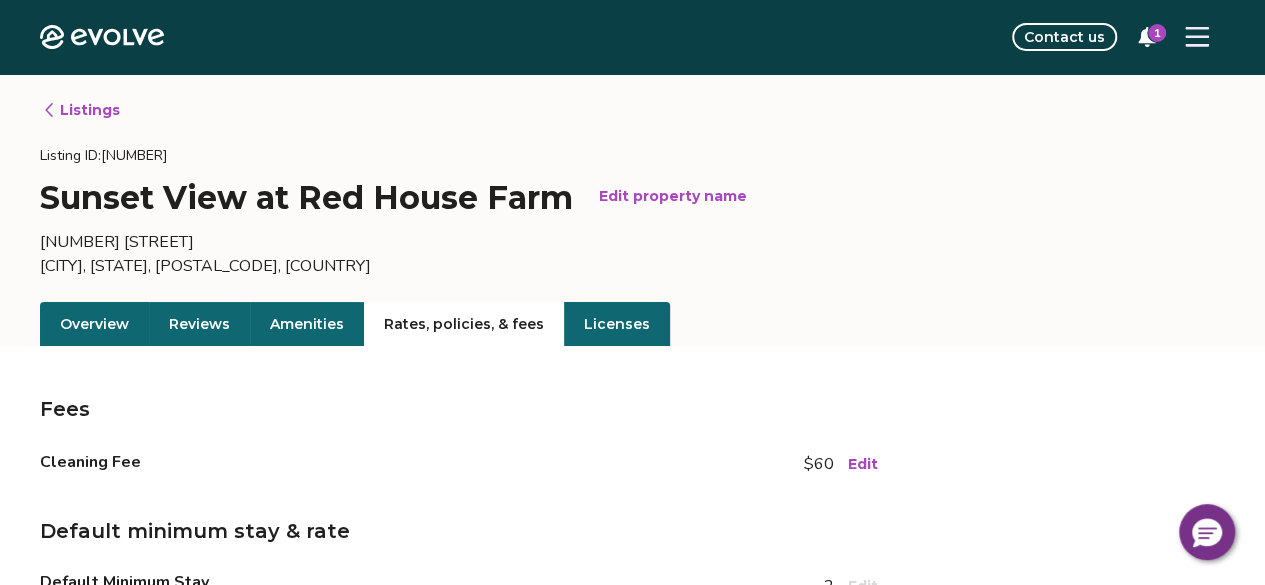 click 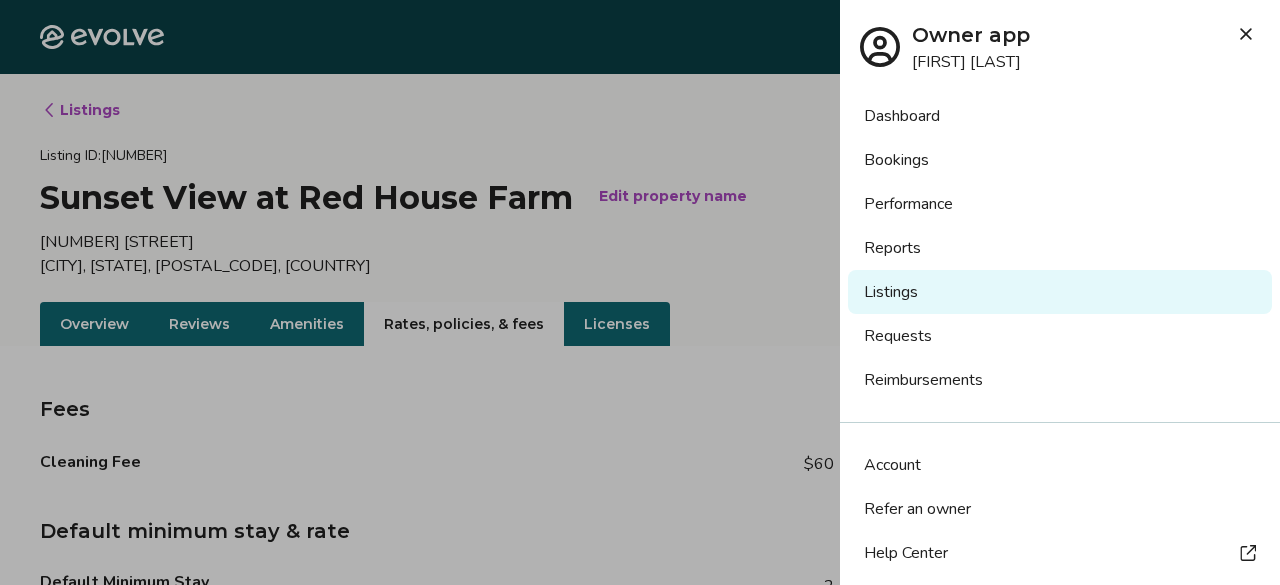 click on "Account" at bounding box center (1060, 465) 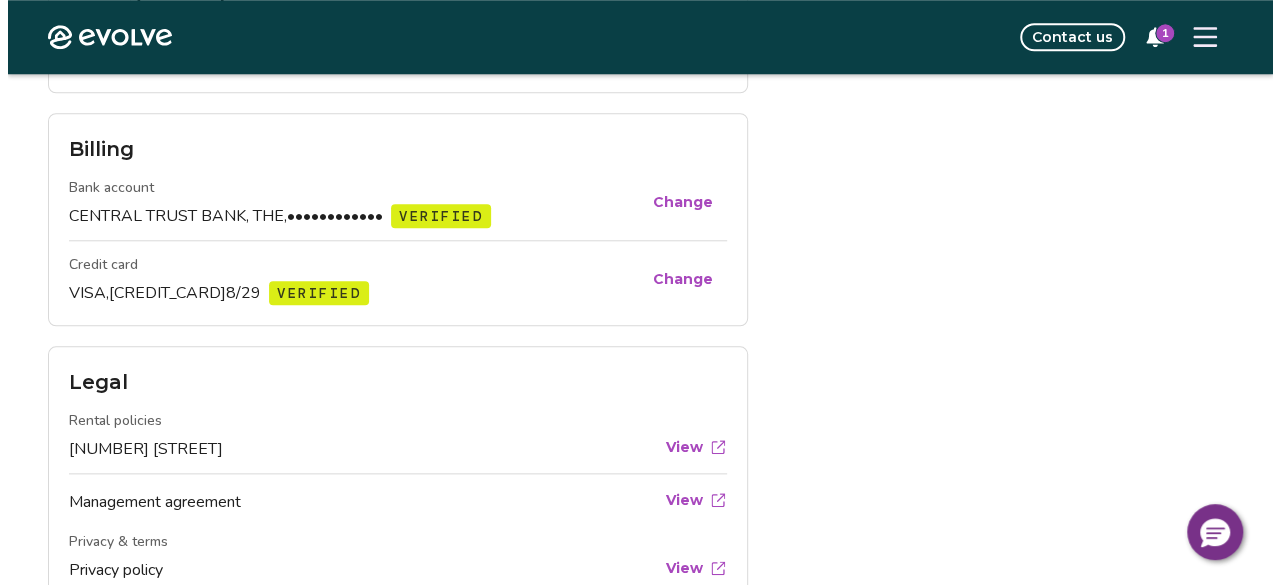 scroll, scrollTop: 1120, scrollLeft: 0, axis: vertical 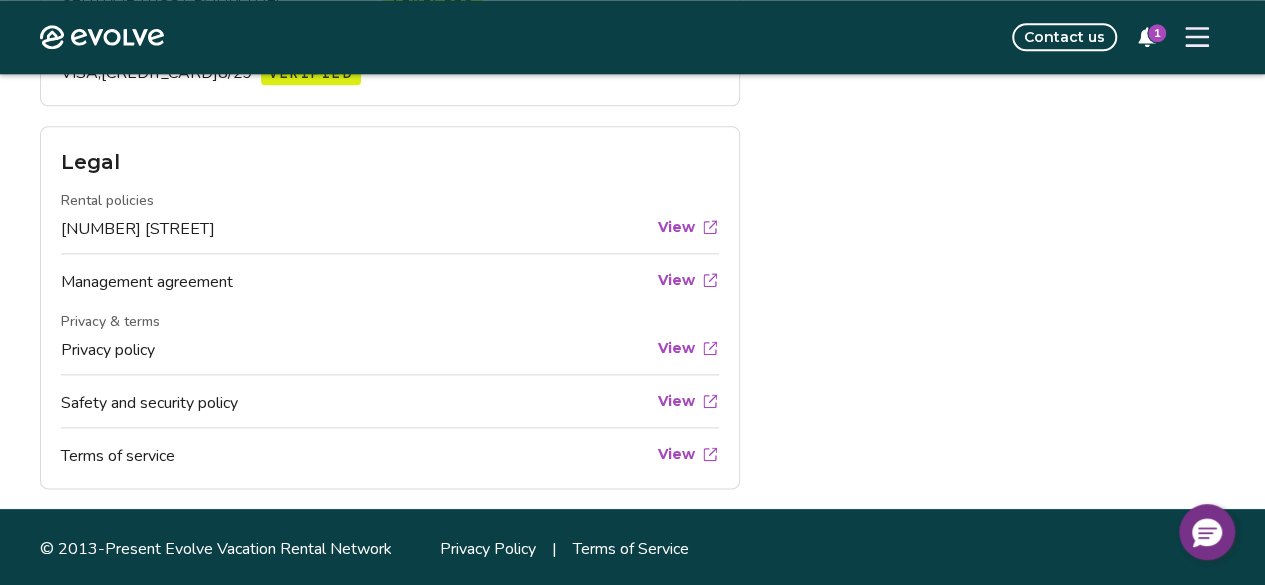 click 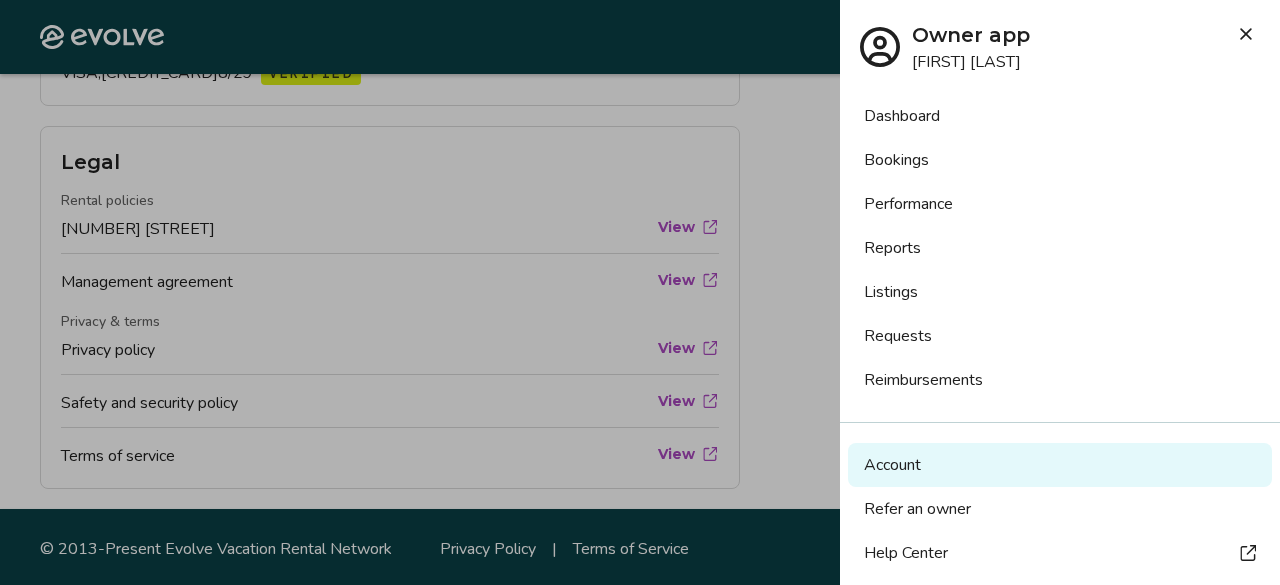 click on "Dashboard" at bounding box center (1060, 116) 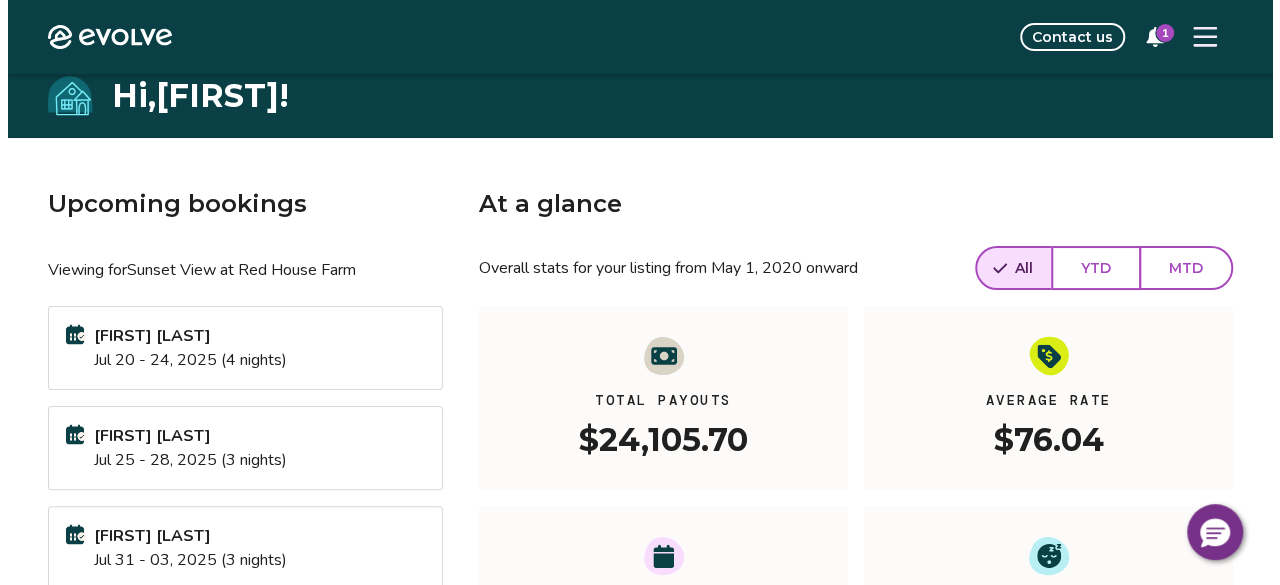 scroll, scrollTop: 0, scrollLeft: 0, axis: both 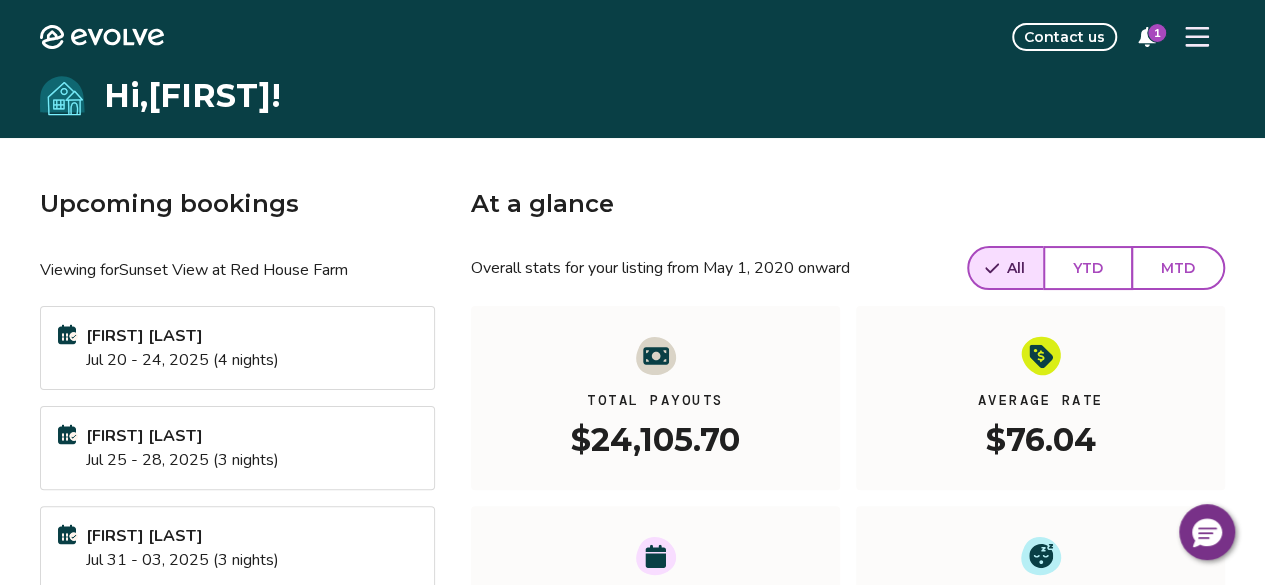 click at bounding box center [1197, 37] 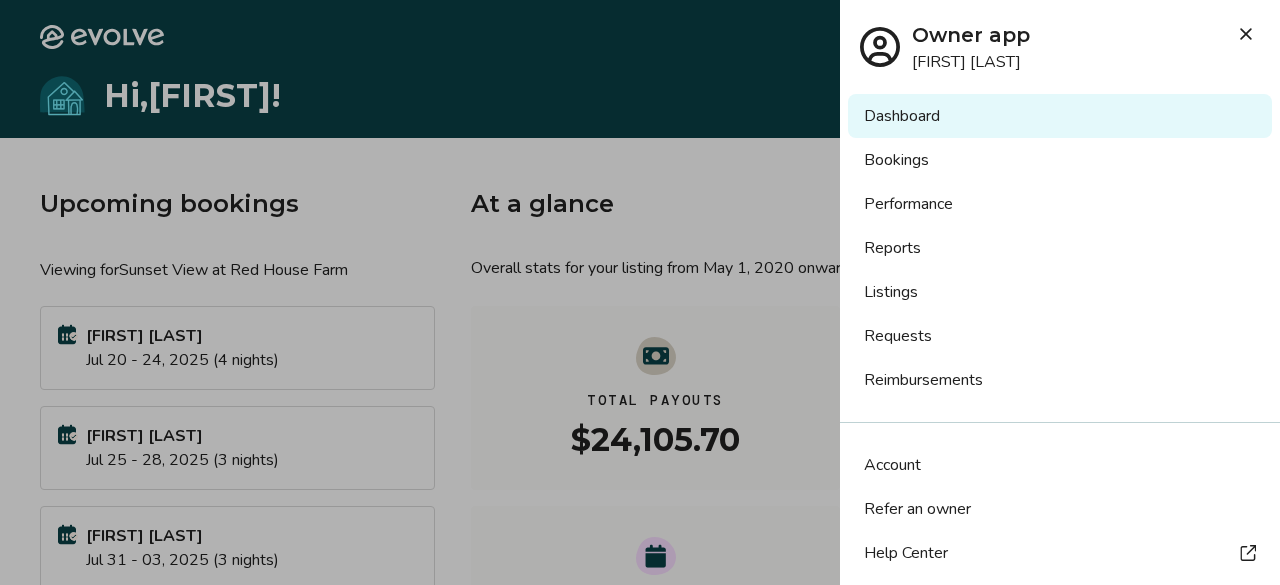 click on "Performance" at bounding box center [1060, 204] 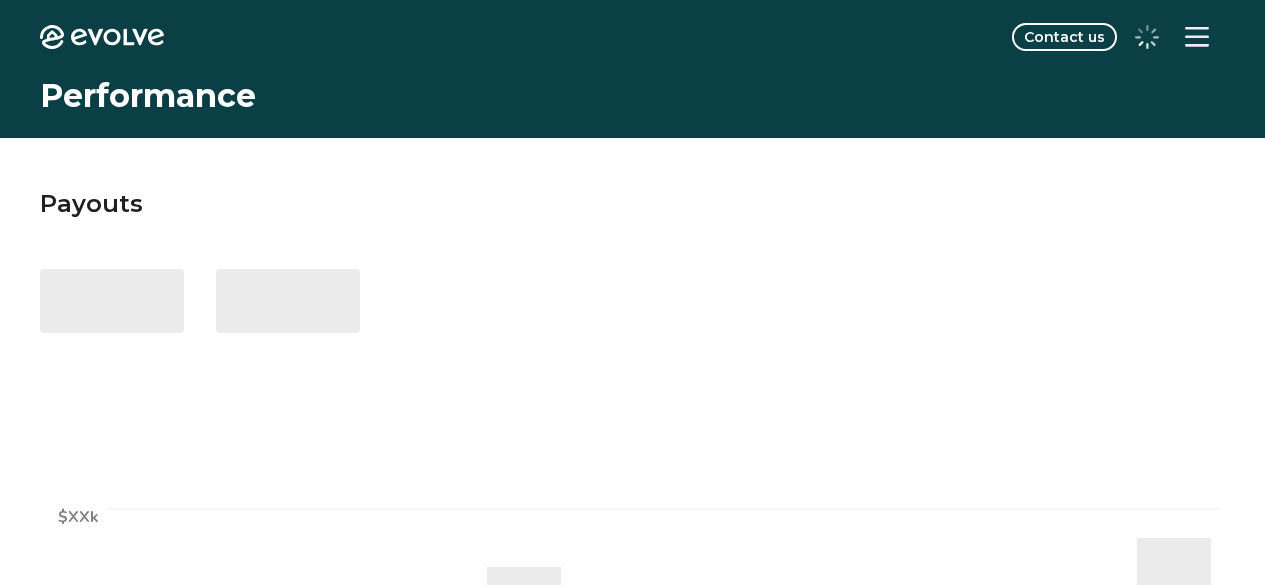 scroll, scrollTop: 0, scrollLeft: 0, axis: both 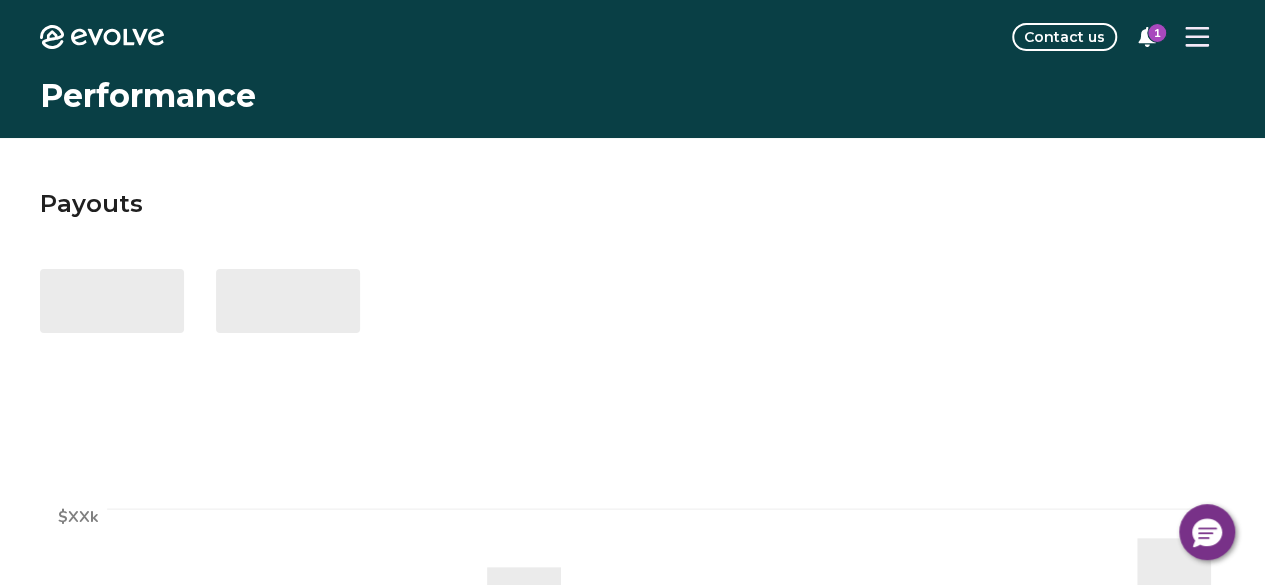 select on "****" 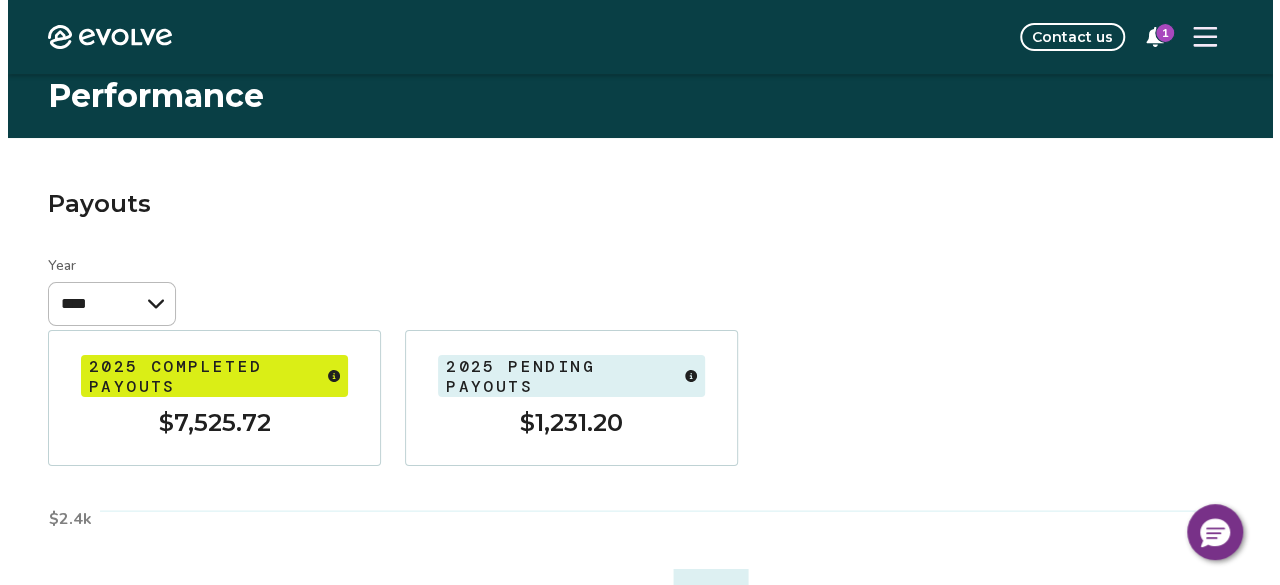 scroll, scrollTop: 0, scrollLeft: 0, axis: both 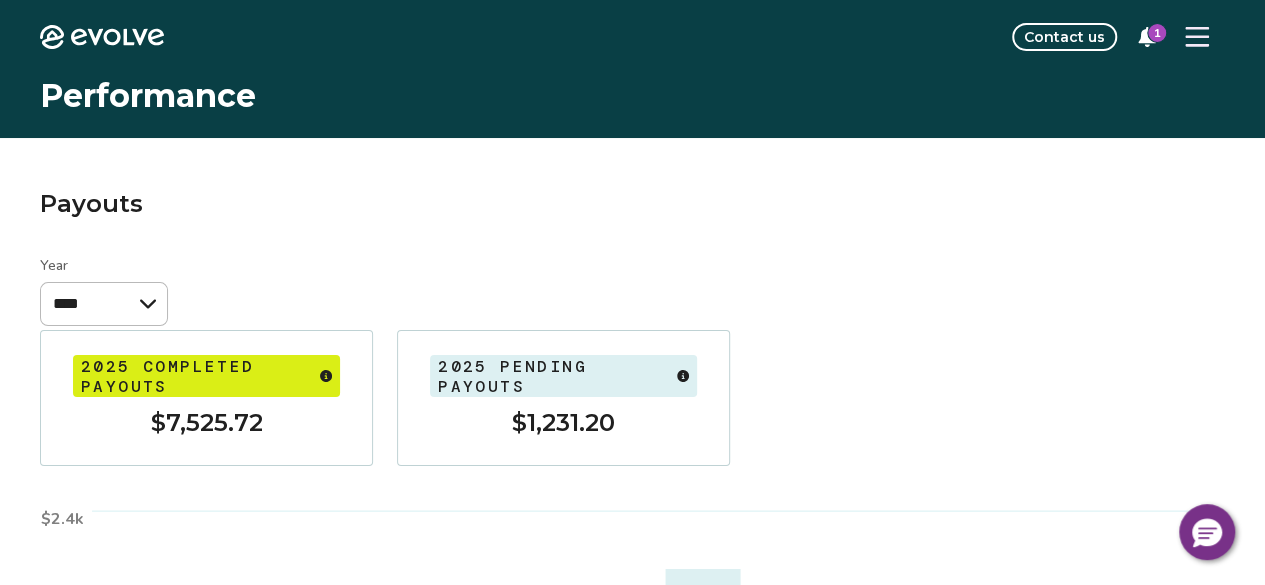 click 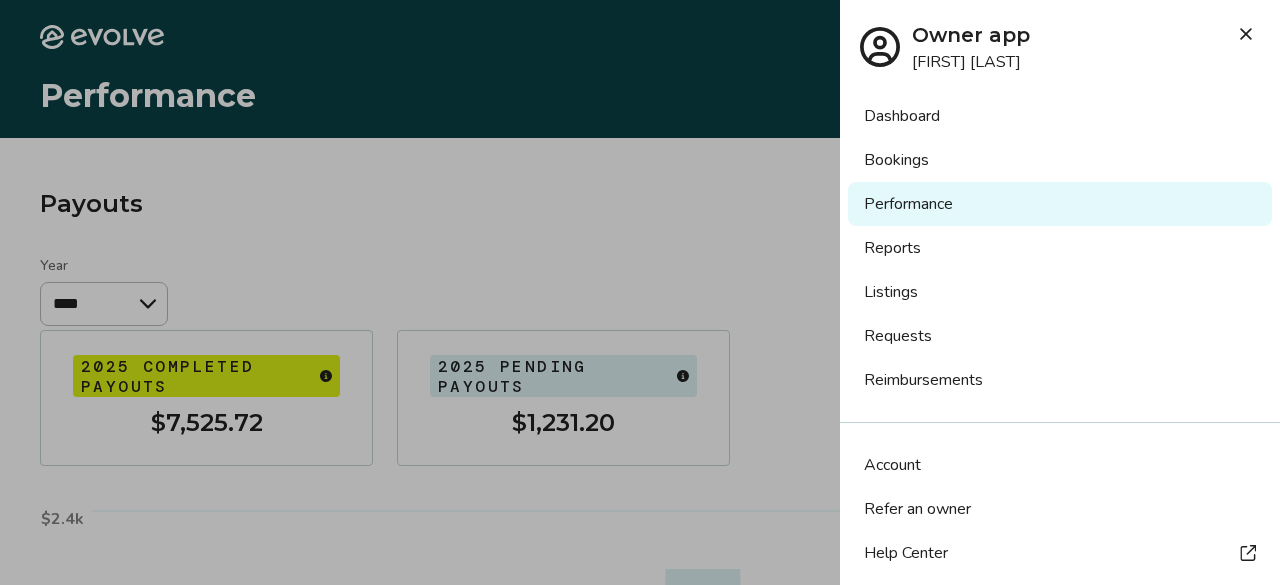 click on "Requests" at bounding box center (1060, 336) 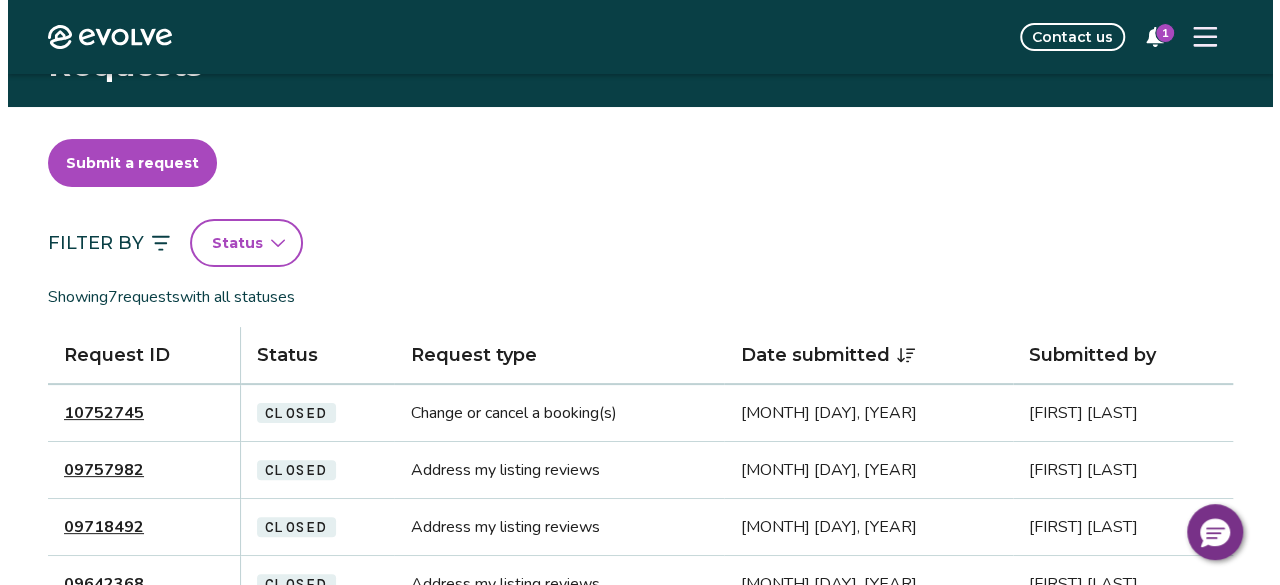 scroll, scrollTop: 0, scrollLeft: 0, axis: both 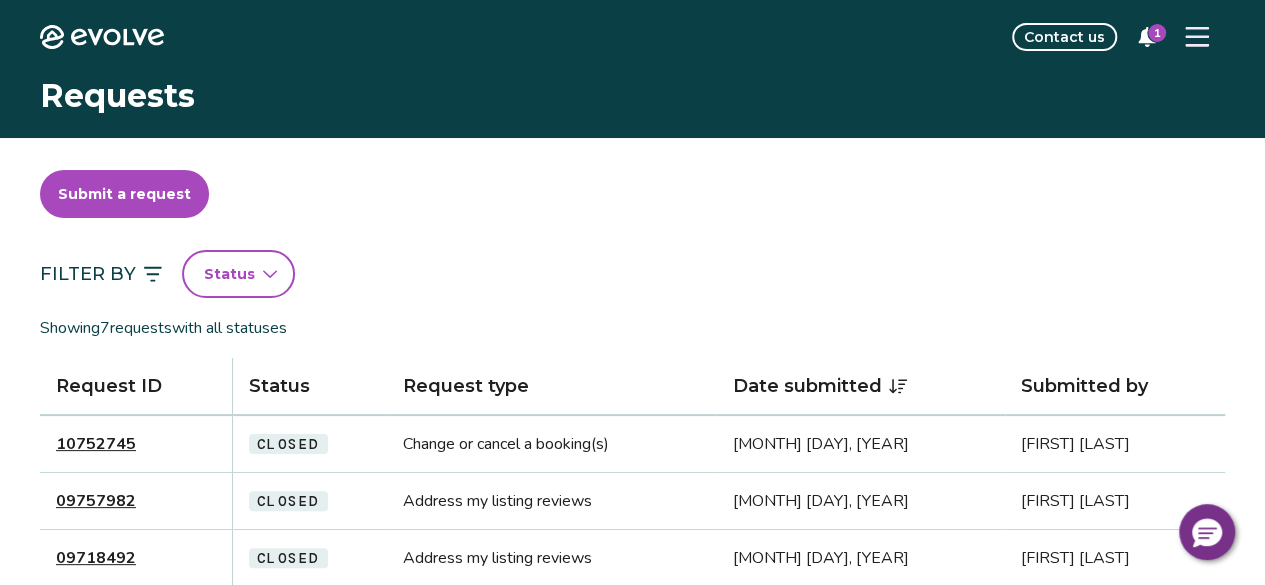 click 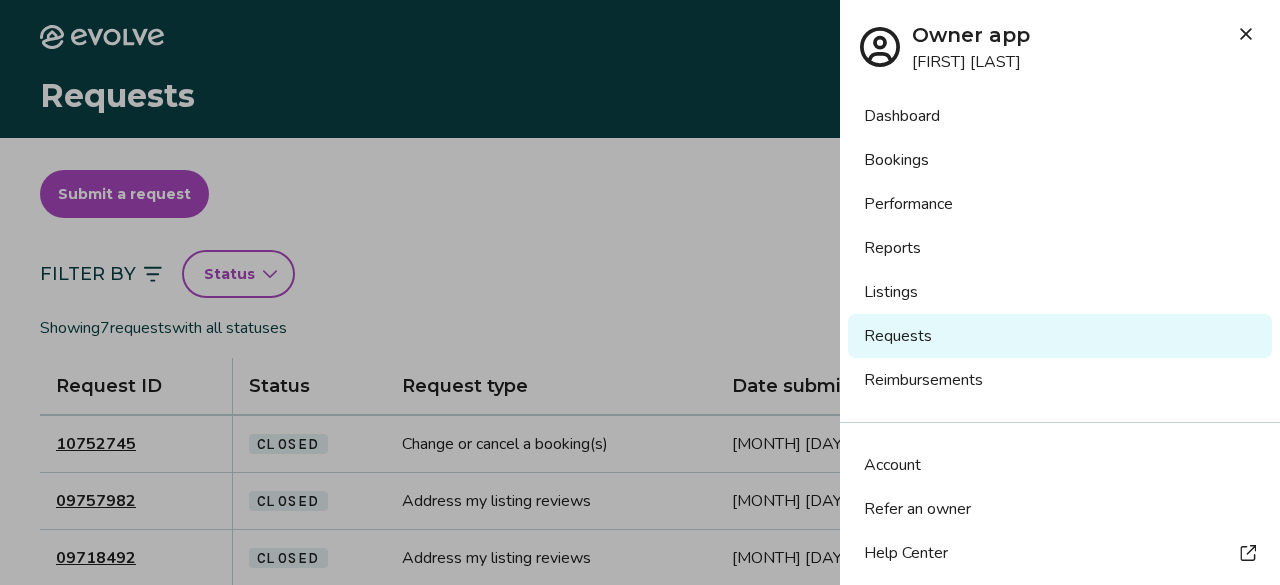 click on "Bookings" at bounding box center (1060, 160) 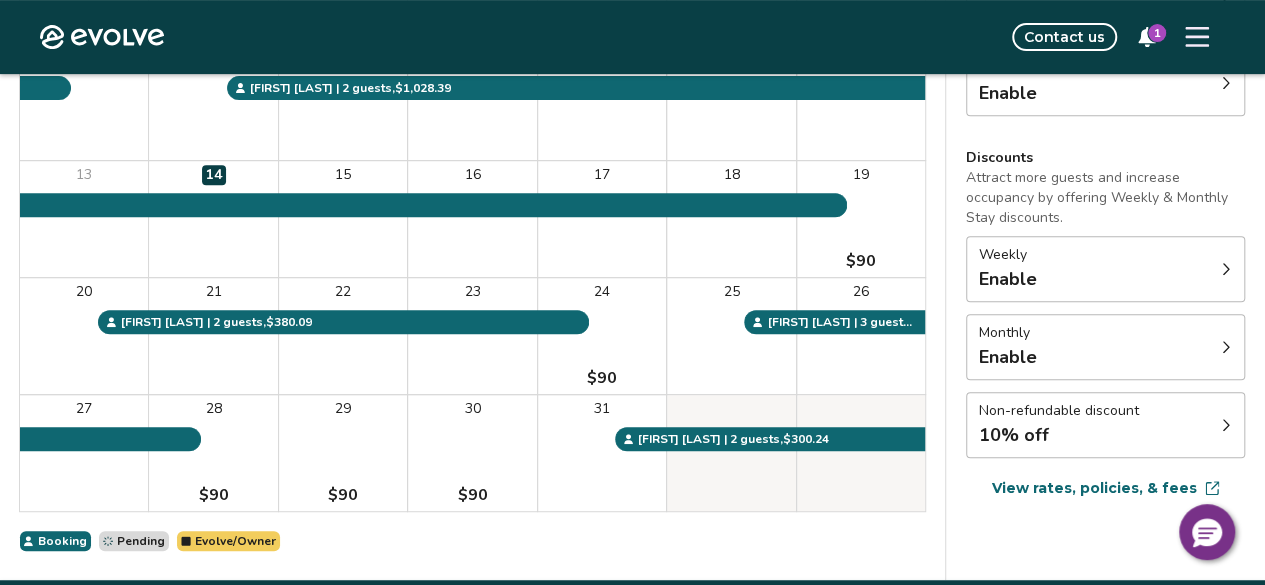 scroll, scrollTop: 448, scrollLeft: 0, axis: vertical 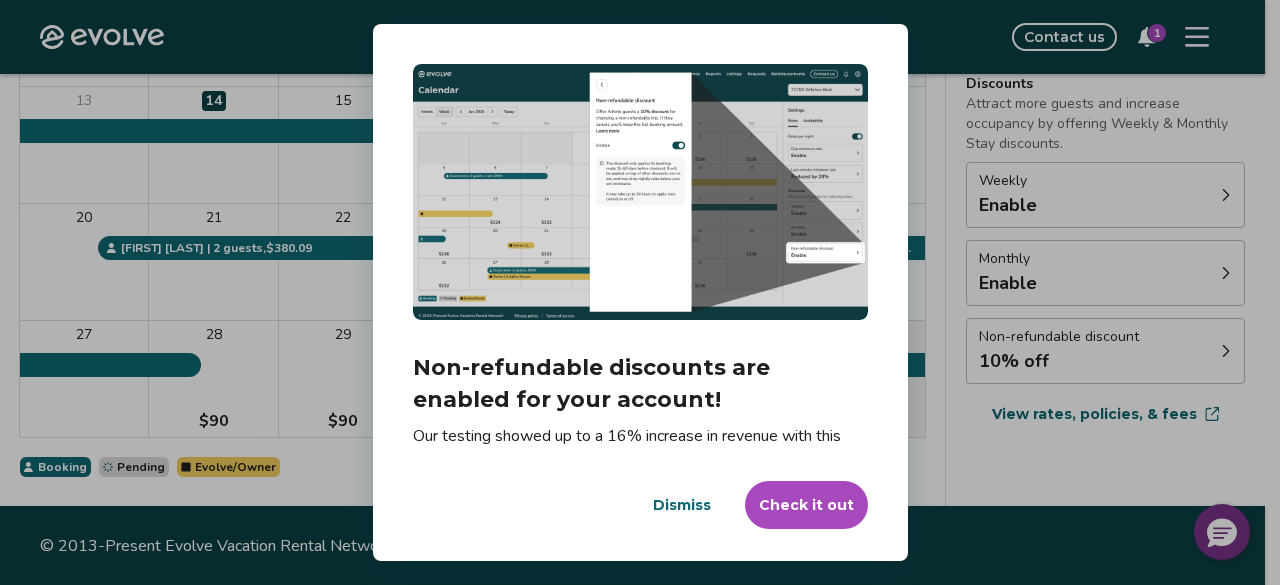 click on "Dismiss" at bounding box center (682, 505) 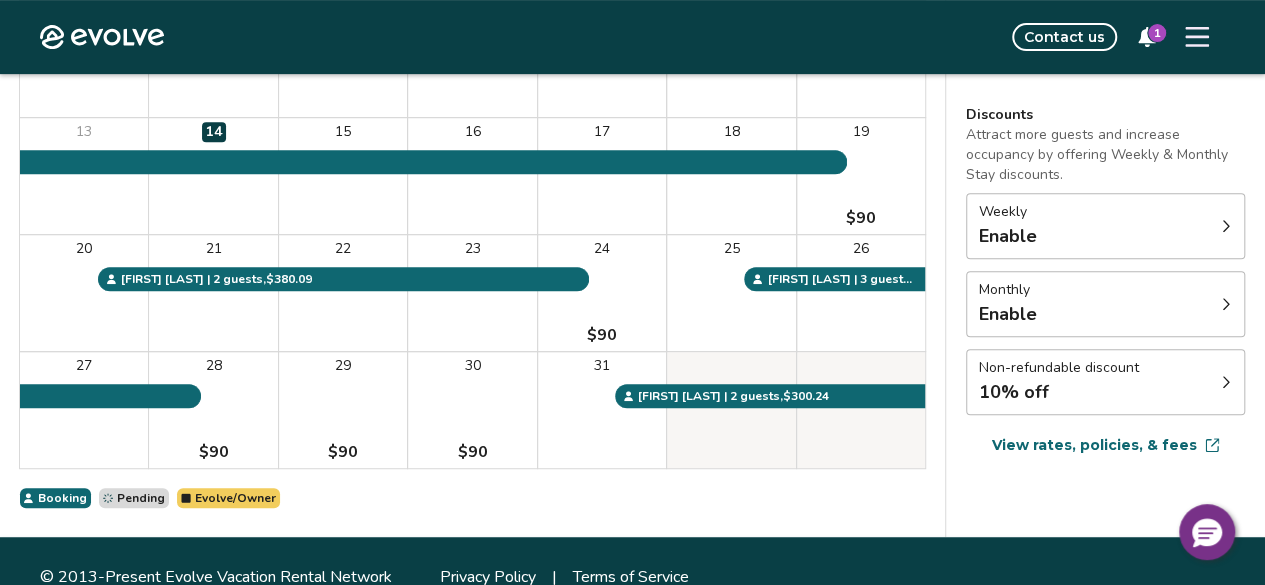 scroll, scrollTop: 448, scrollLeft: 0, axis: vertical 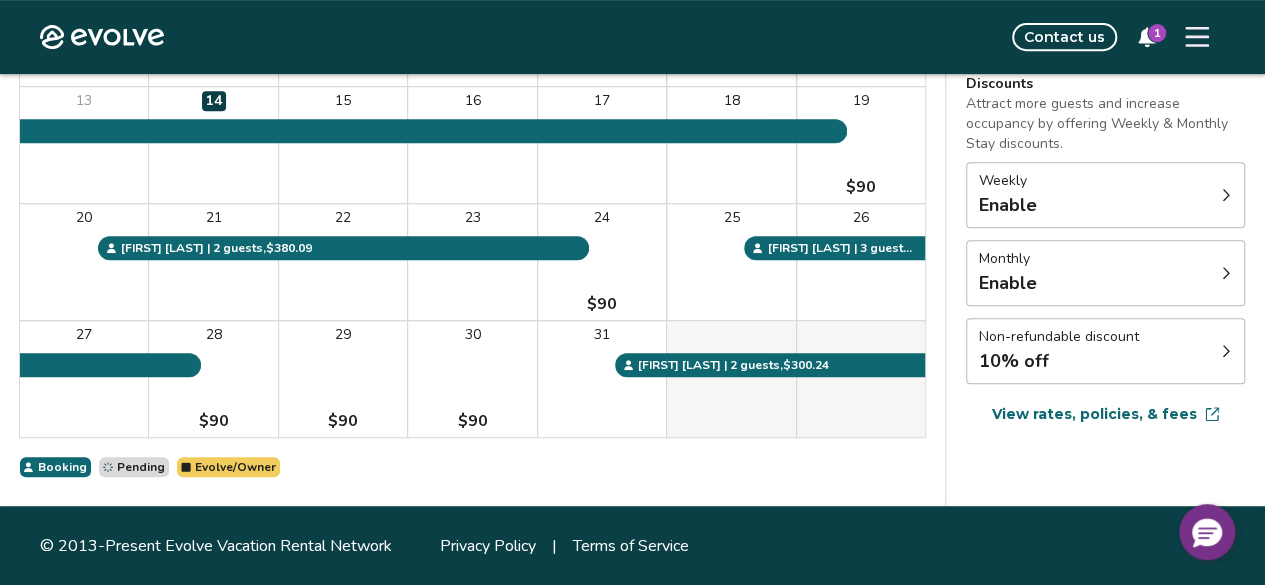 click on "Non-refundable discount 10% off" at bounding box center [1105, 351] 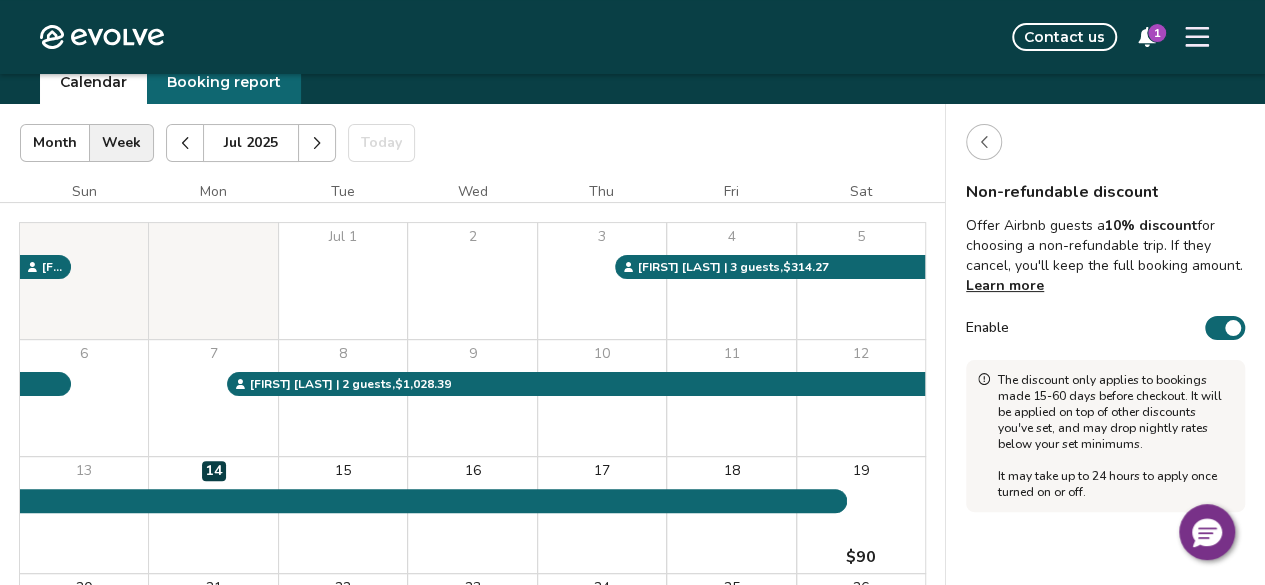 scroll, scrollTop: 48, scrollLeft: 0, axis: vertical 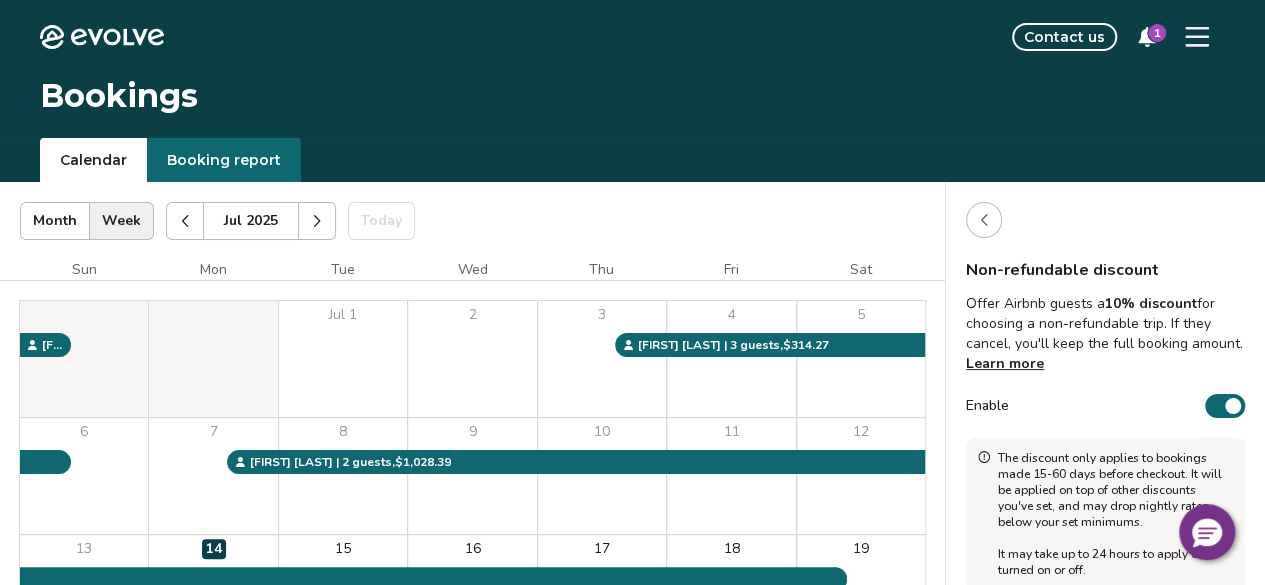 click at bounding box center [1233, 406] 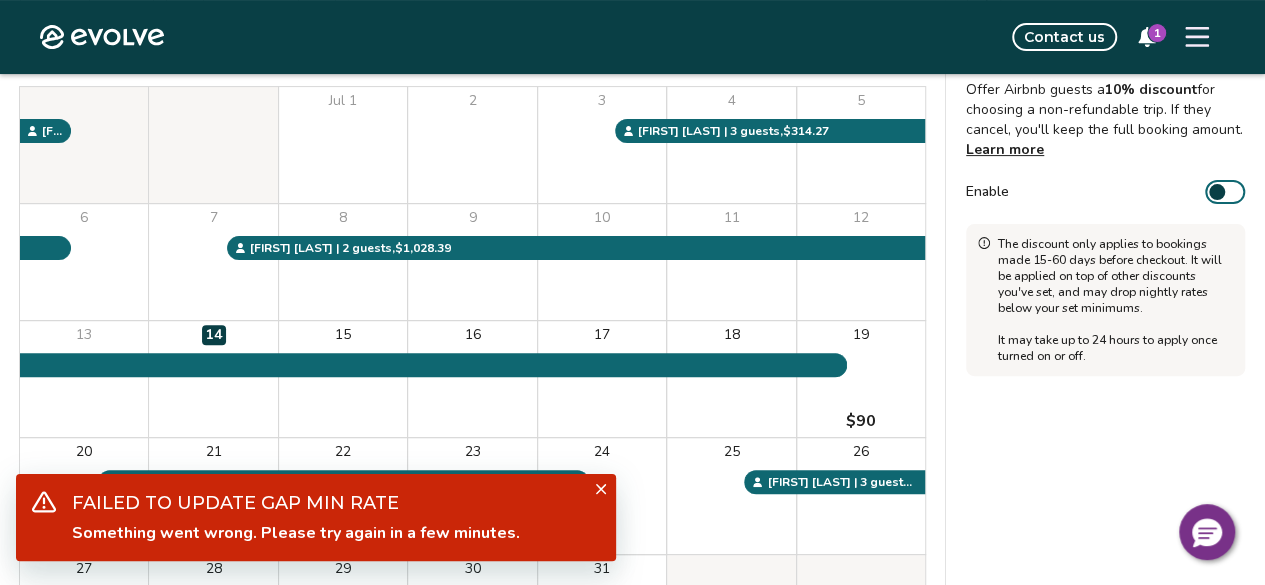 scroll, scrollTop: 300, scrollLeft: 0, axis: vertical 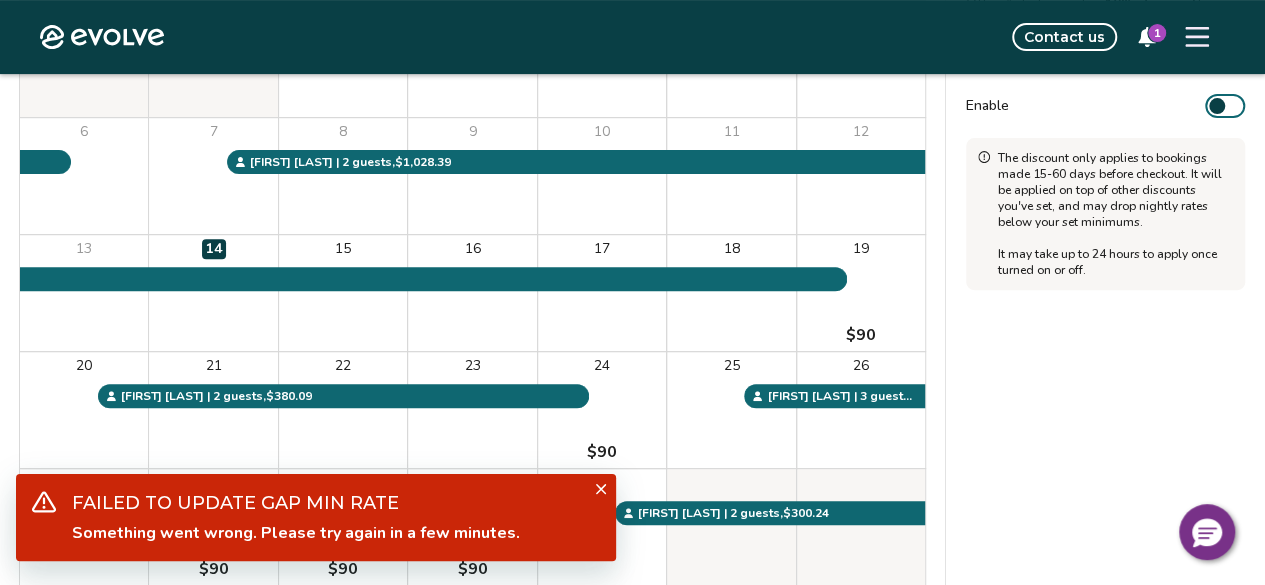 click 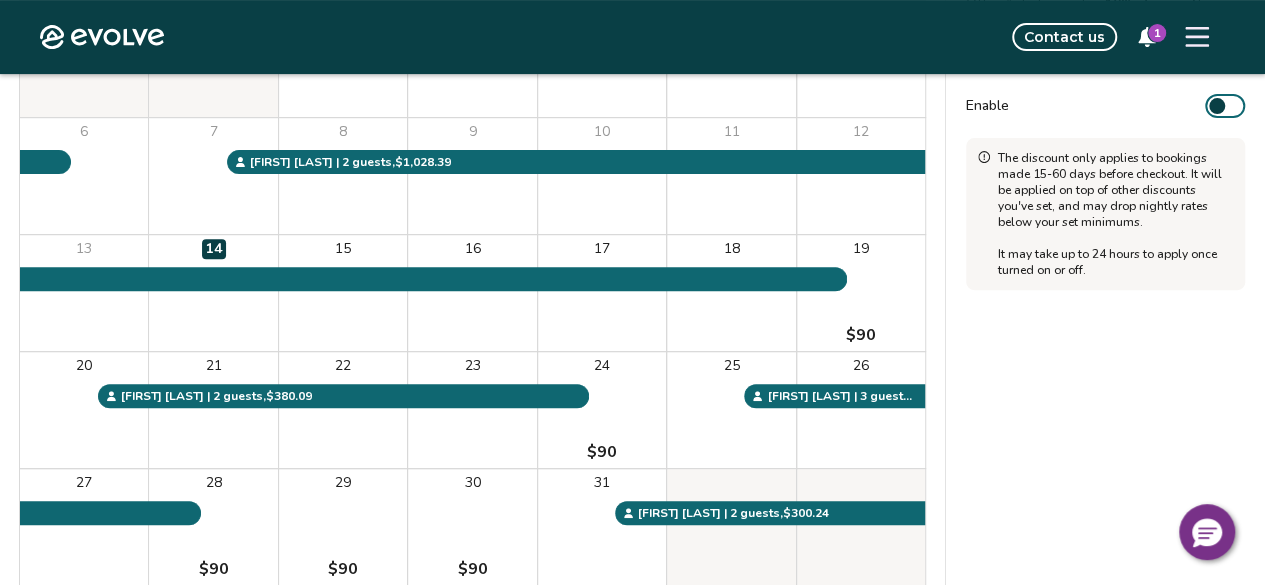 scroll, scrollTop: 100, scrollLeft: 0, axis: vertical 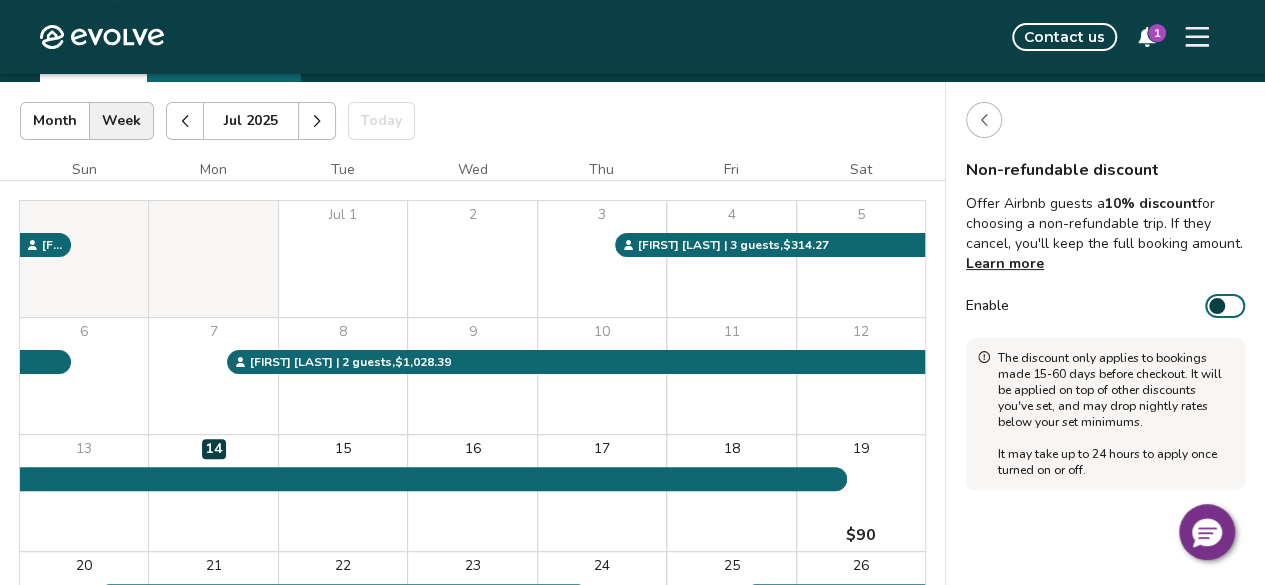 click on "It may take up to 24 hours to apply once turned on or off." at bounding box center (1115, 462) 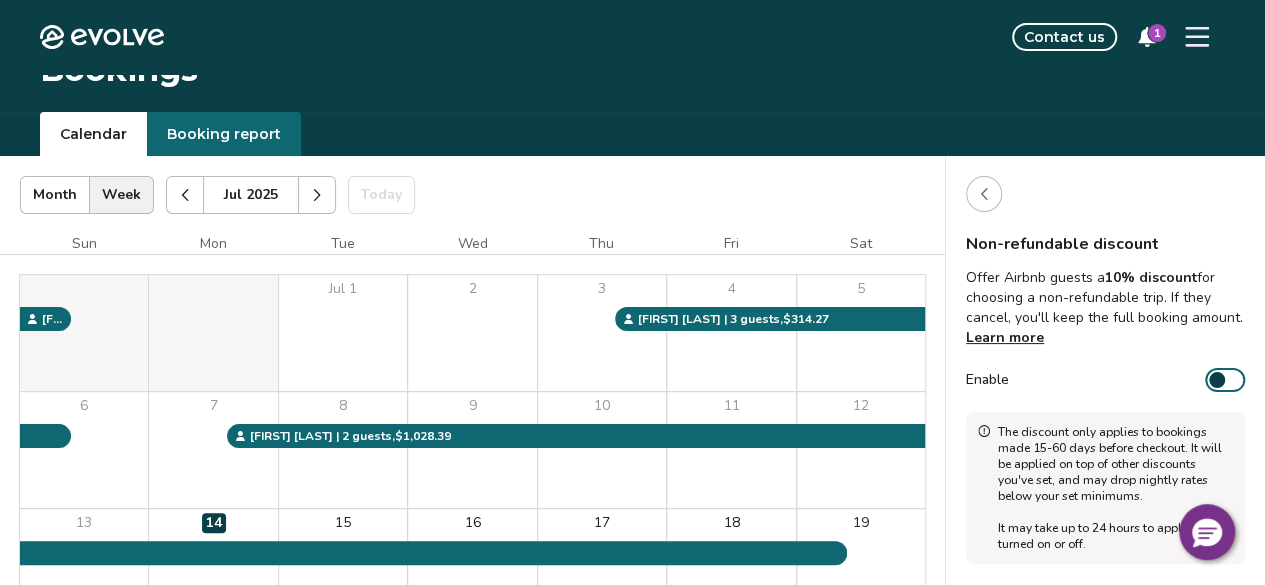 scroll, scrollTop: 0, scrollLeft: 0, axis: both 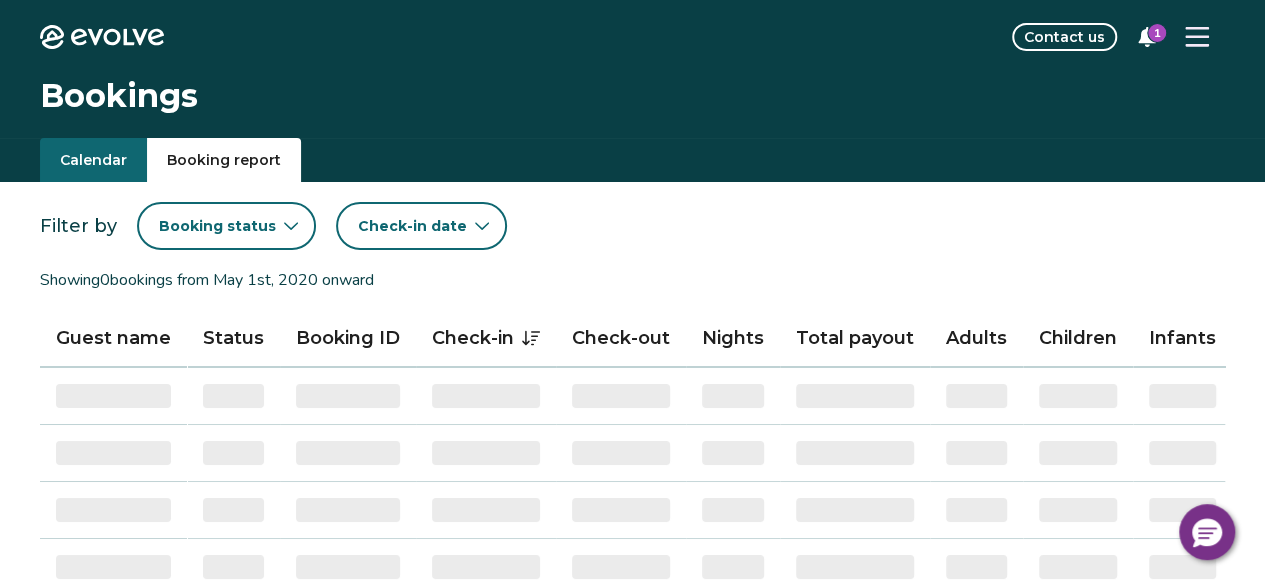click on "Booking report" at bounding box center [224, 160] 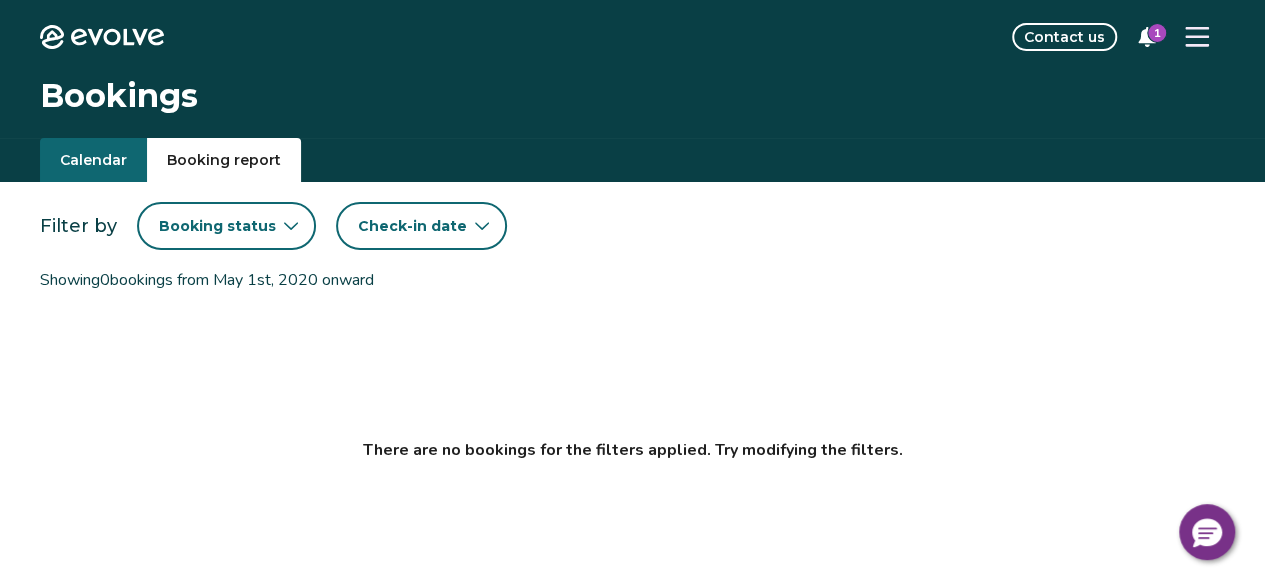 click on "Calendar" at bounding box center (93, 160) 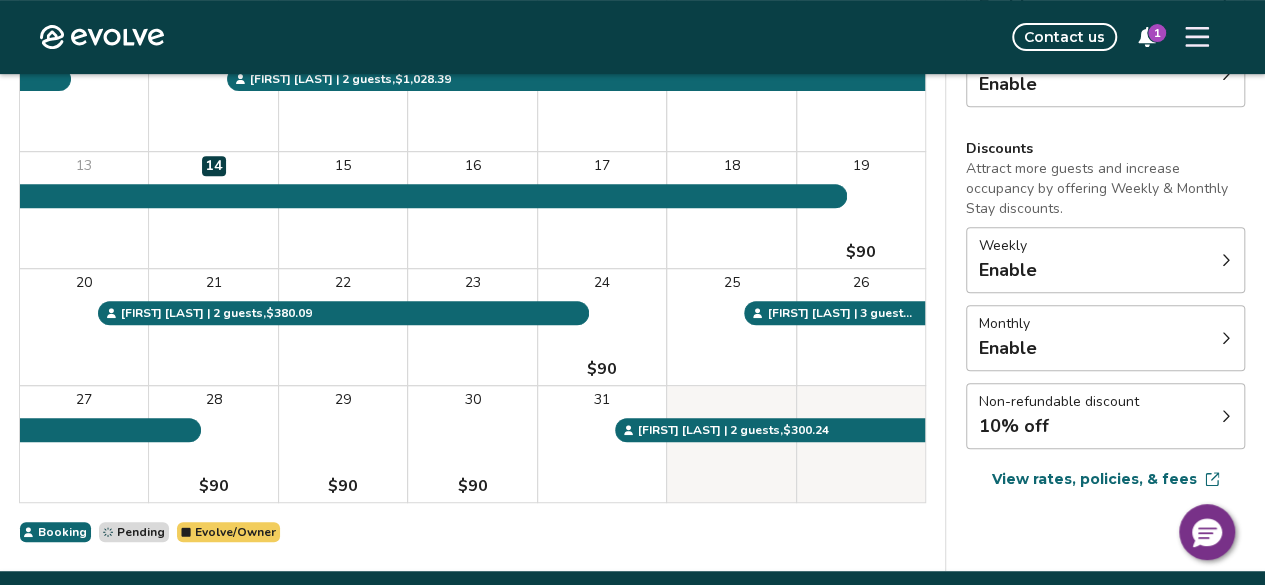 scroll, scrollTop: 448, scrollLeft: 0, axis: vertical 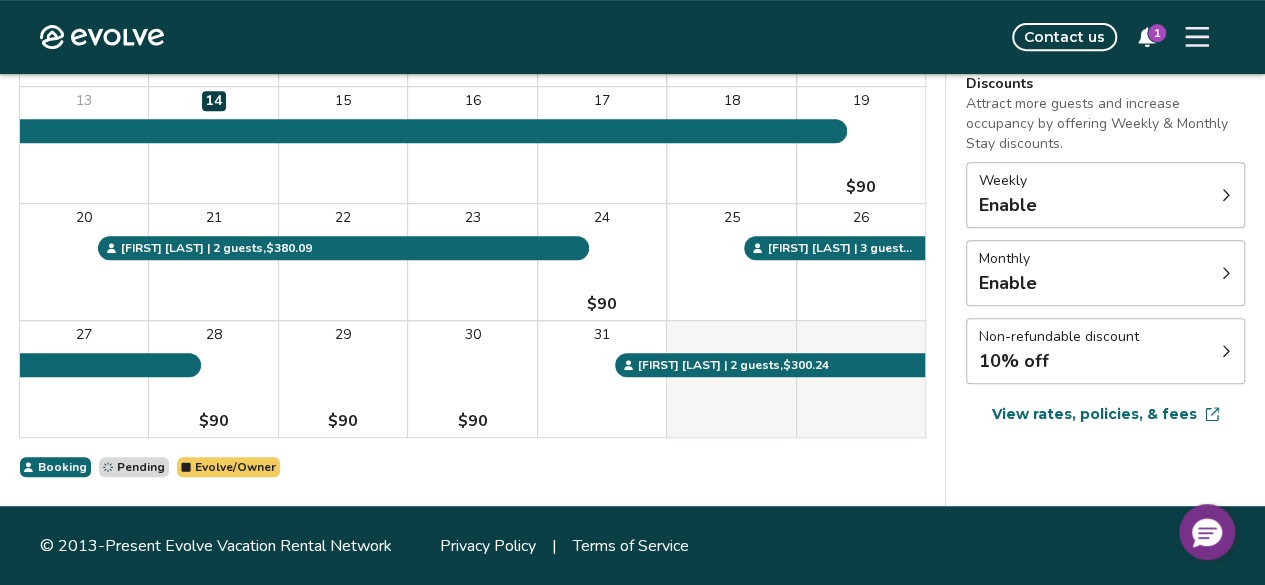 click on "Non-refundable discount 10% off" at bounding box center (1105, 351) 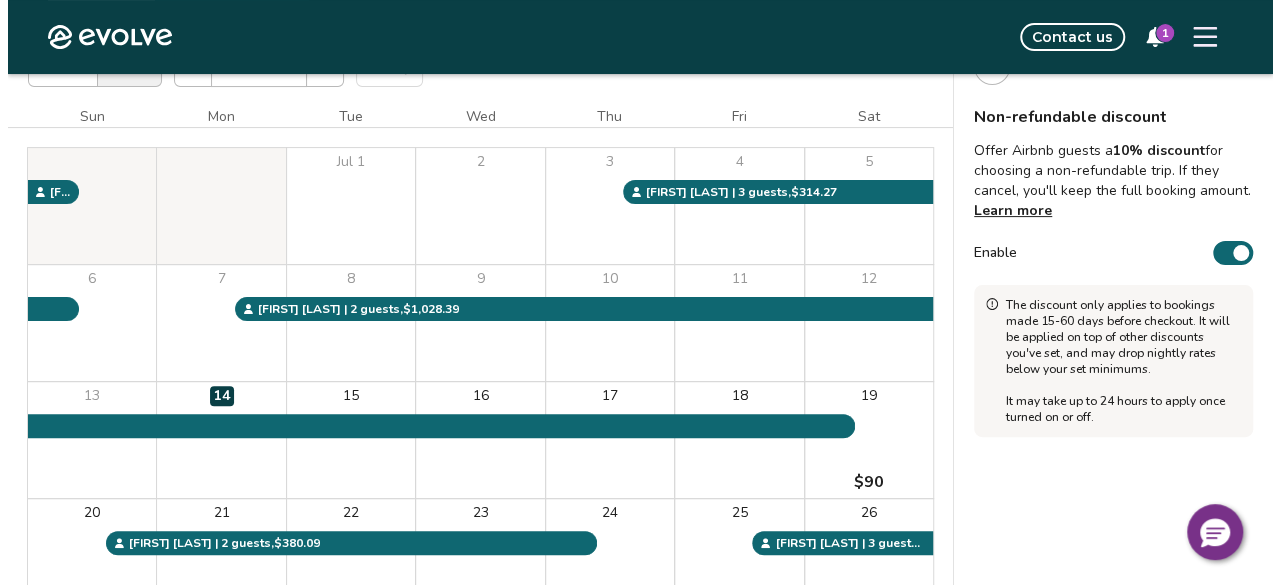 scroll, scrollTop: 148, scrollLeft: 0, axis: vertical 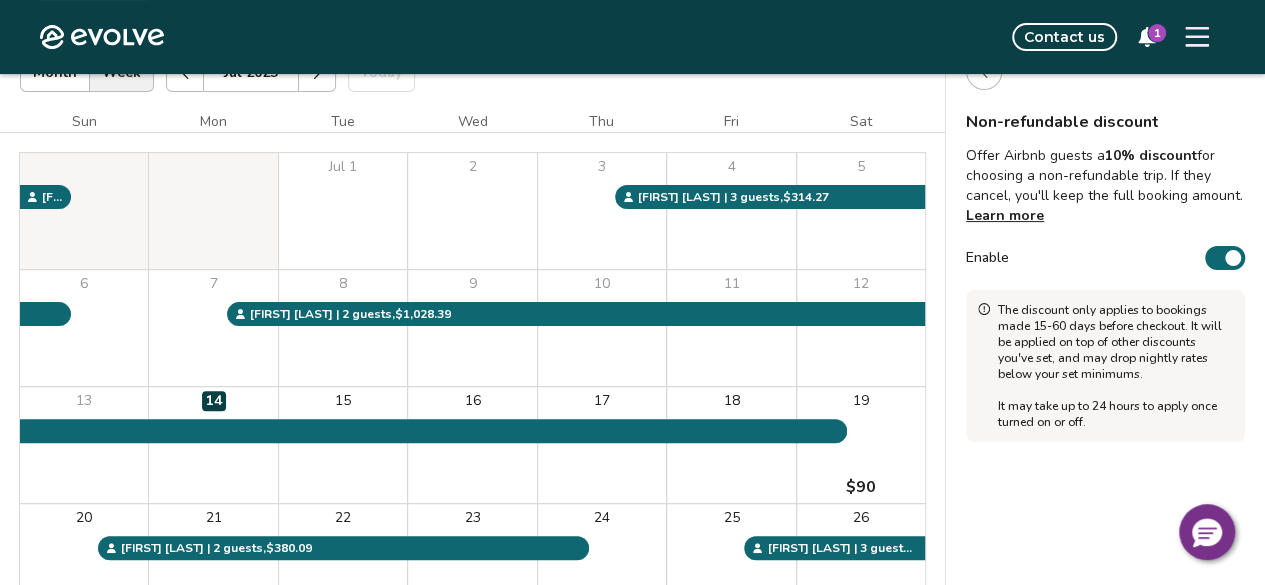 click on "Enable" at bounding box center [1225, 258] 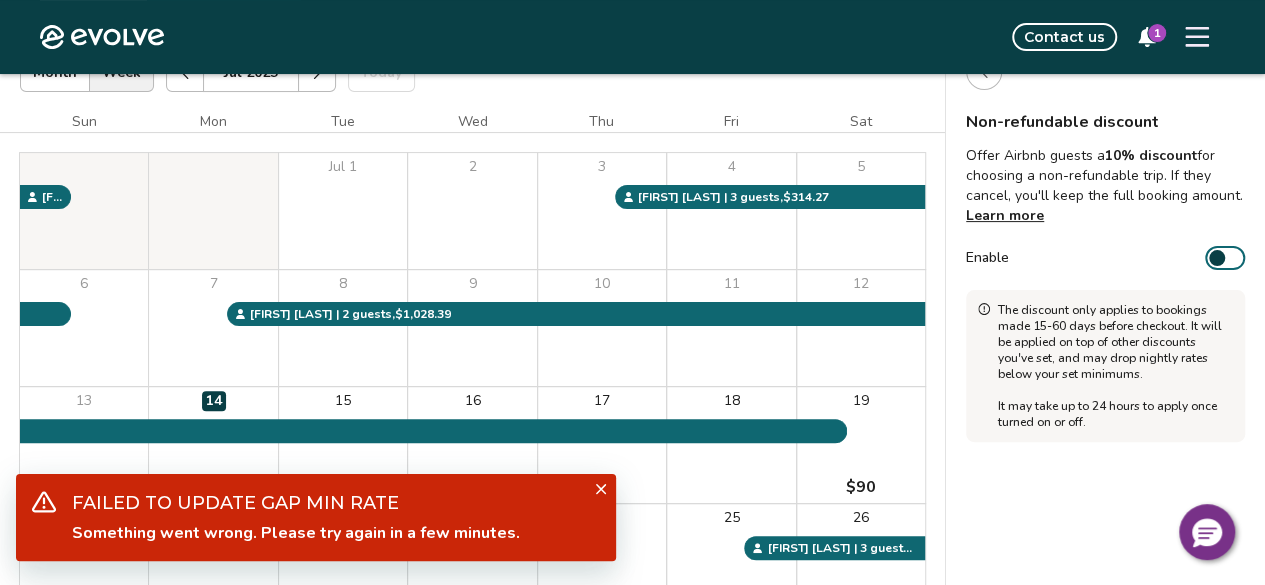 click 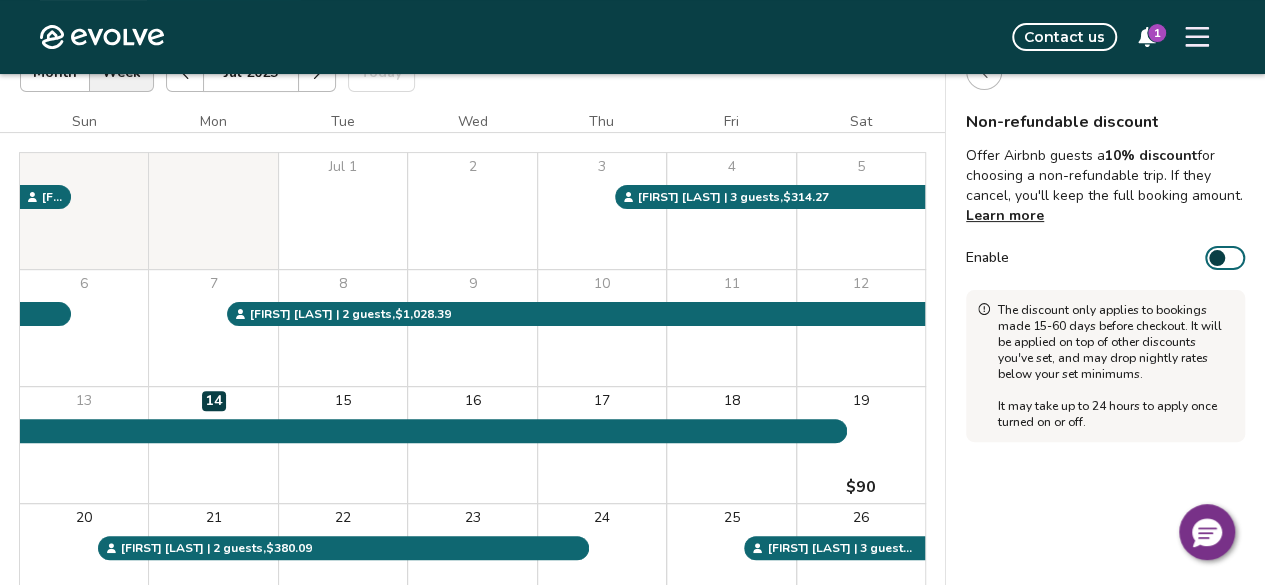 click 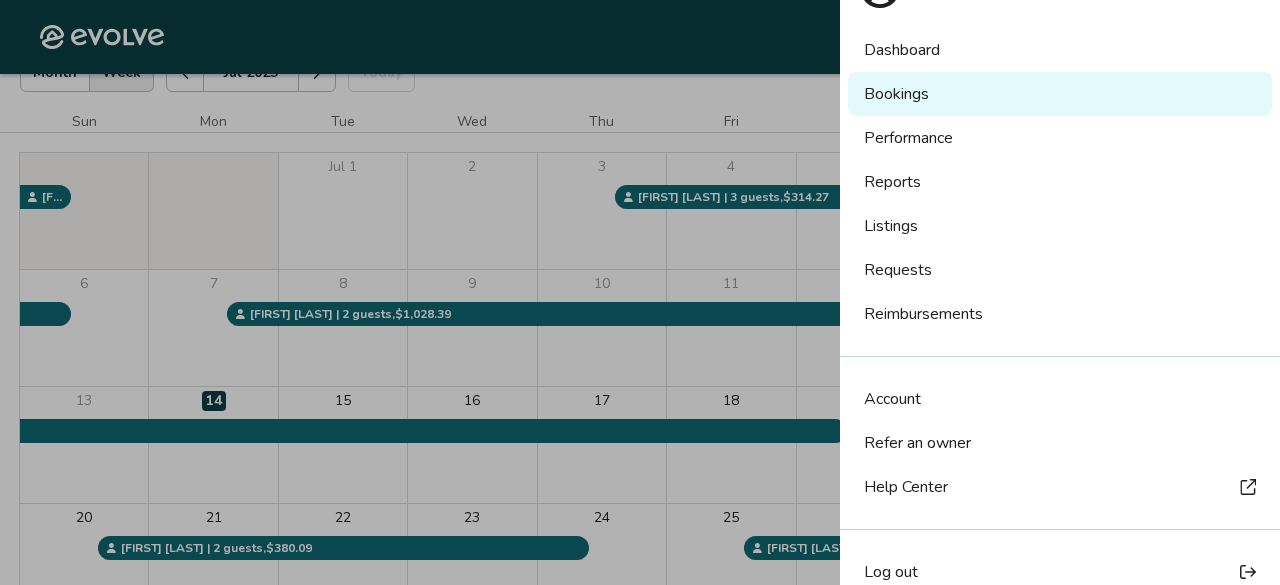 scroll, scrollTop: 80, scrollLeft: 0, axis: vertical 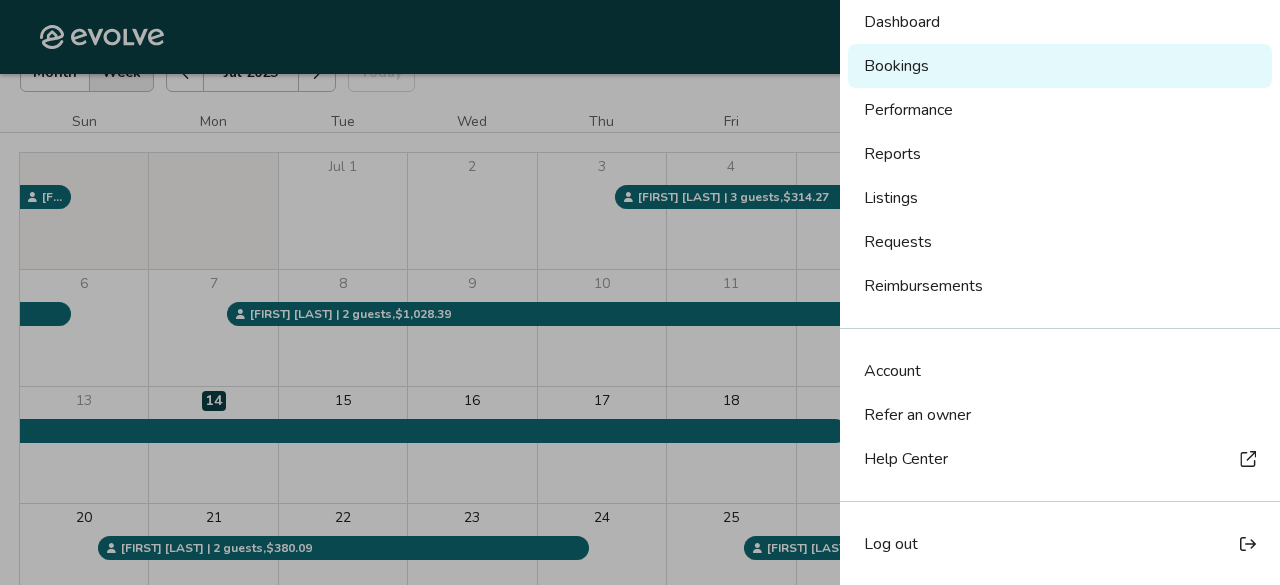 click on "Log out" at bounding box center [891, 544] 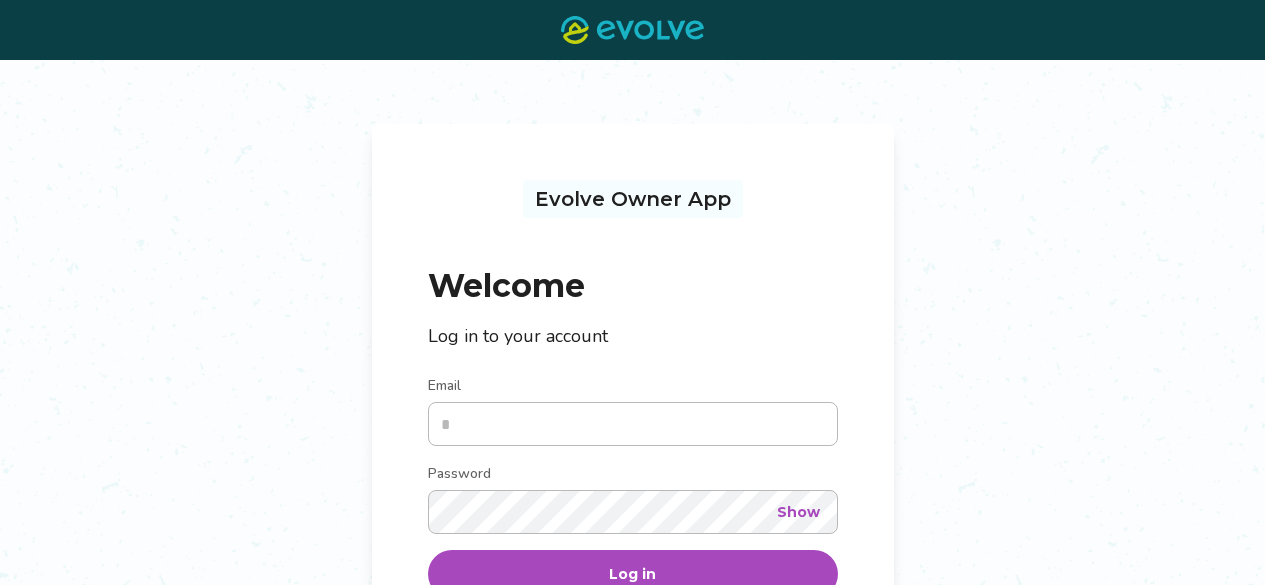 scroll, scrollTop: 0, scrollLeft: 0, axis: both 